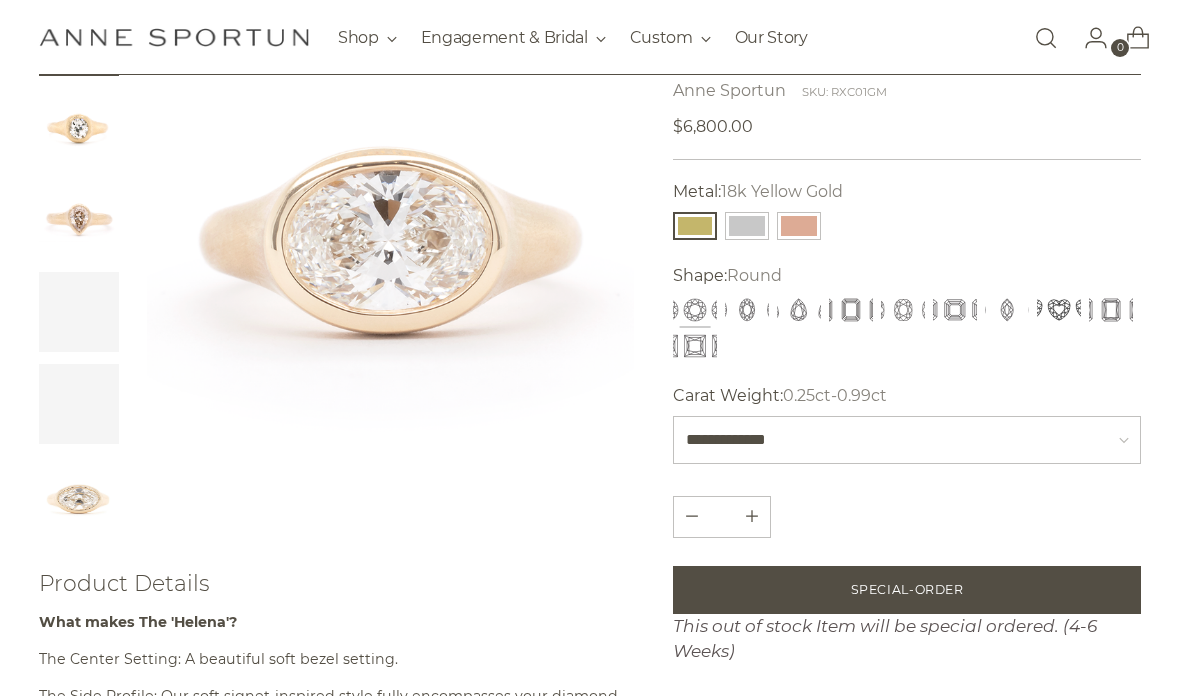 scroll, scrollTop: 203, scrollLeft: 0, axis: vertical 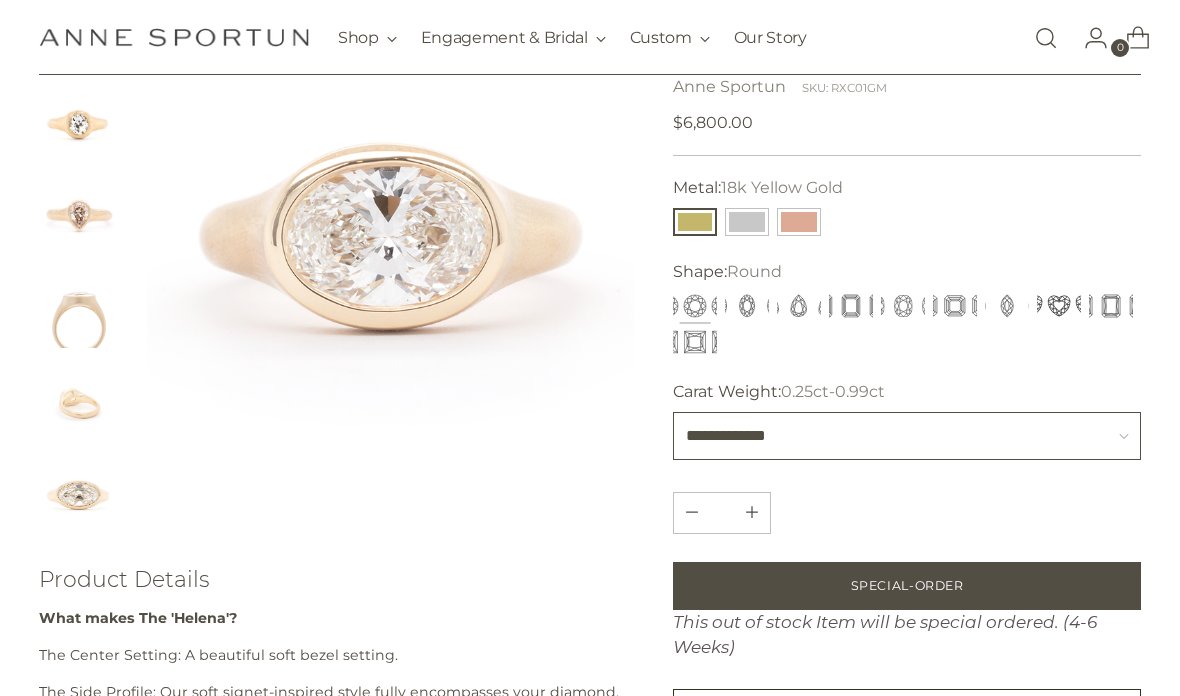 click on "**********" at bounding box center [907, 436] 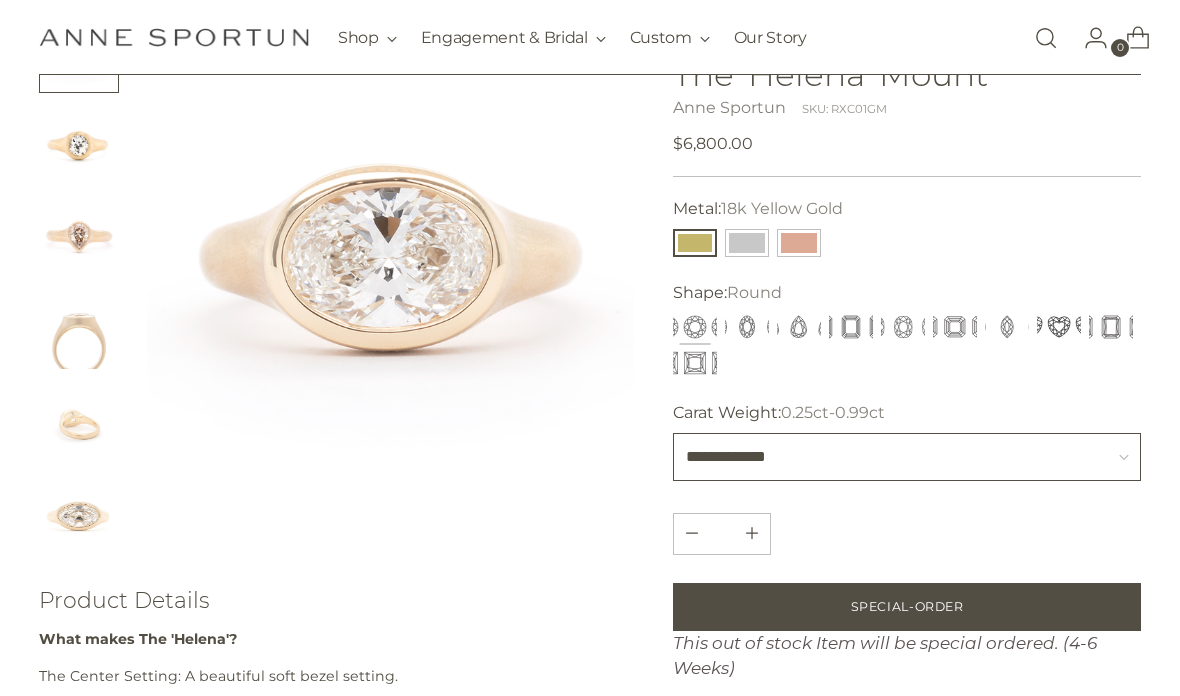 scroll, scrollTop: 119, scrollLeft: 0, axis: vertical 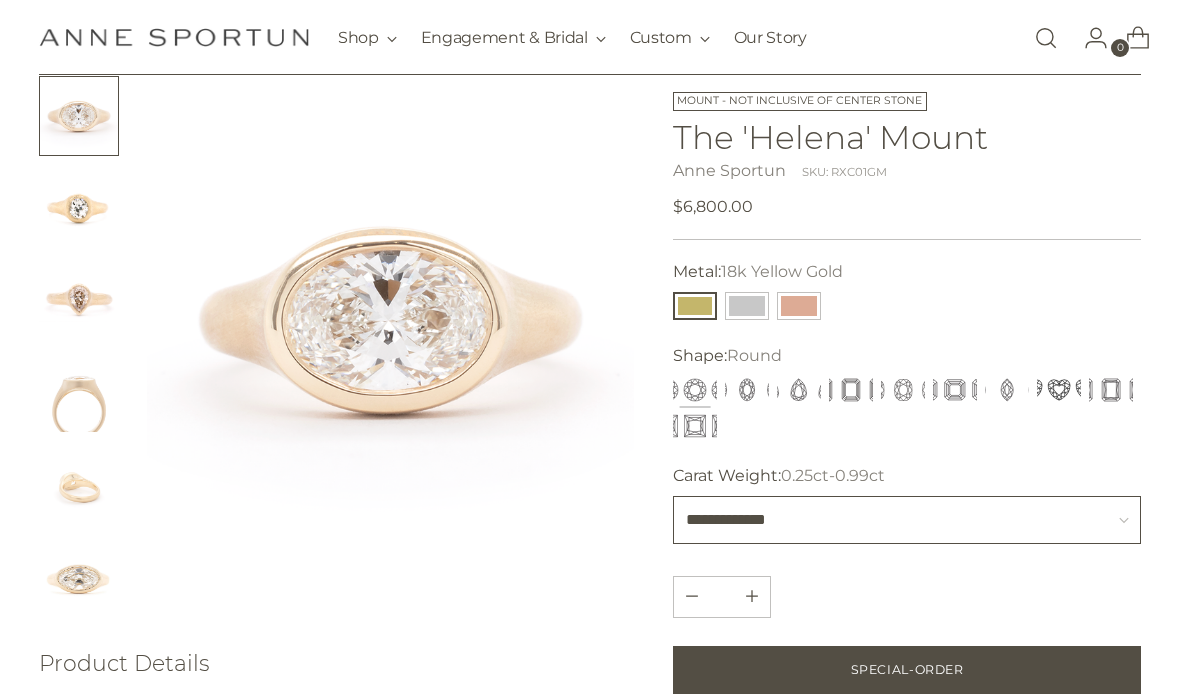 click on "**********" at bounding box center [907, 520] 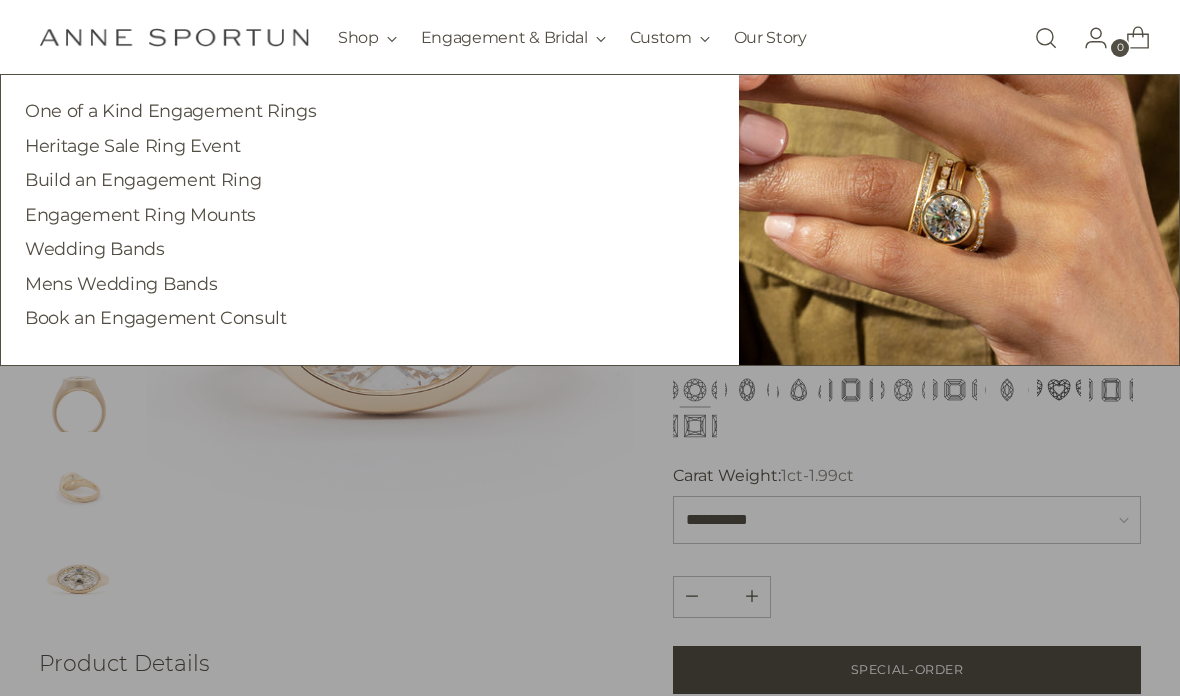 click on "One of a Kind Engagement Rings" at bounding box center (170, 110) 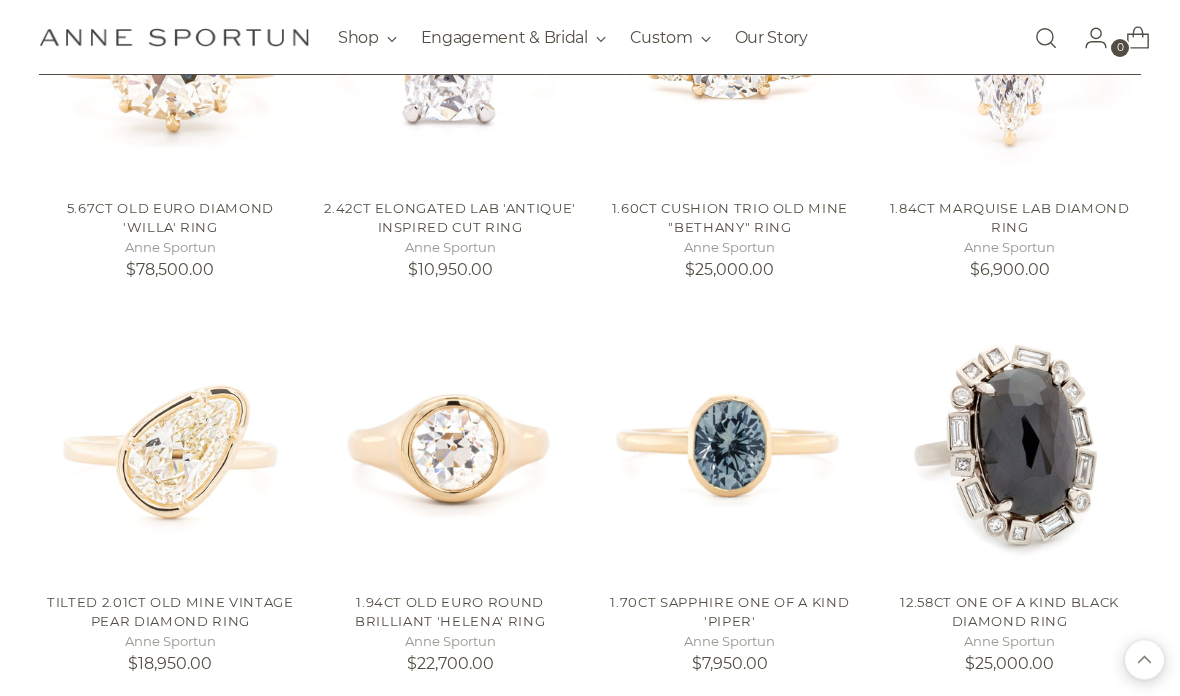 scroll, scrollTop: 1349, scrollLeft: 0, axis: vertical 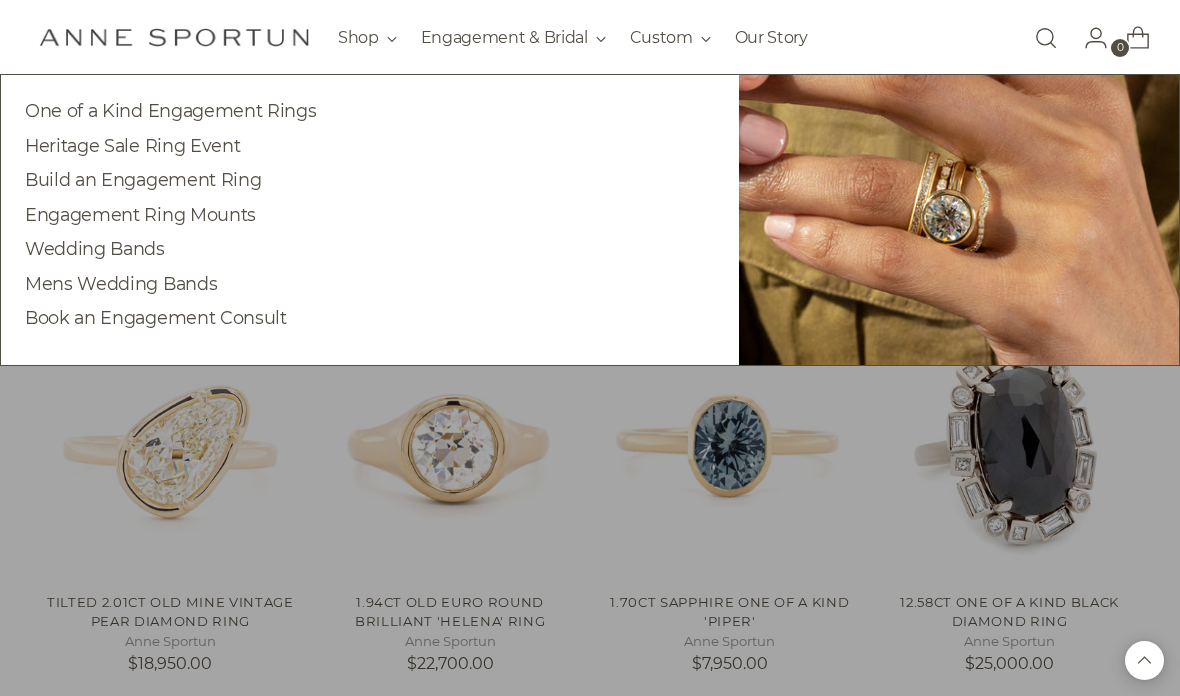 click on "Engagement Ring Mounts" at bounding box center (140, 214) 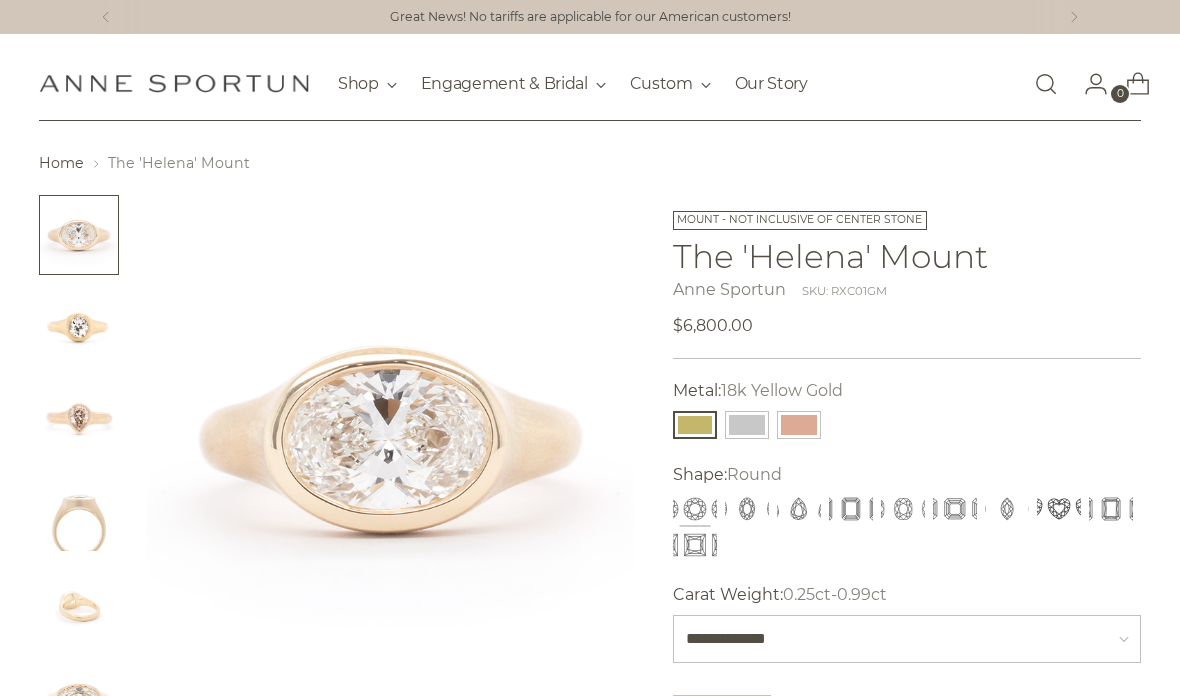 scroll, scrollTop: 0, scrollLeft: 0, axis: both 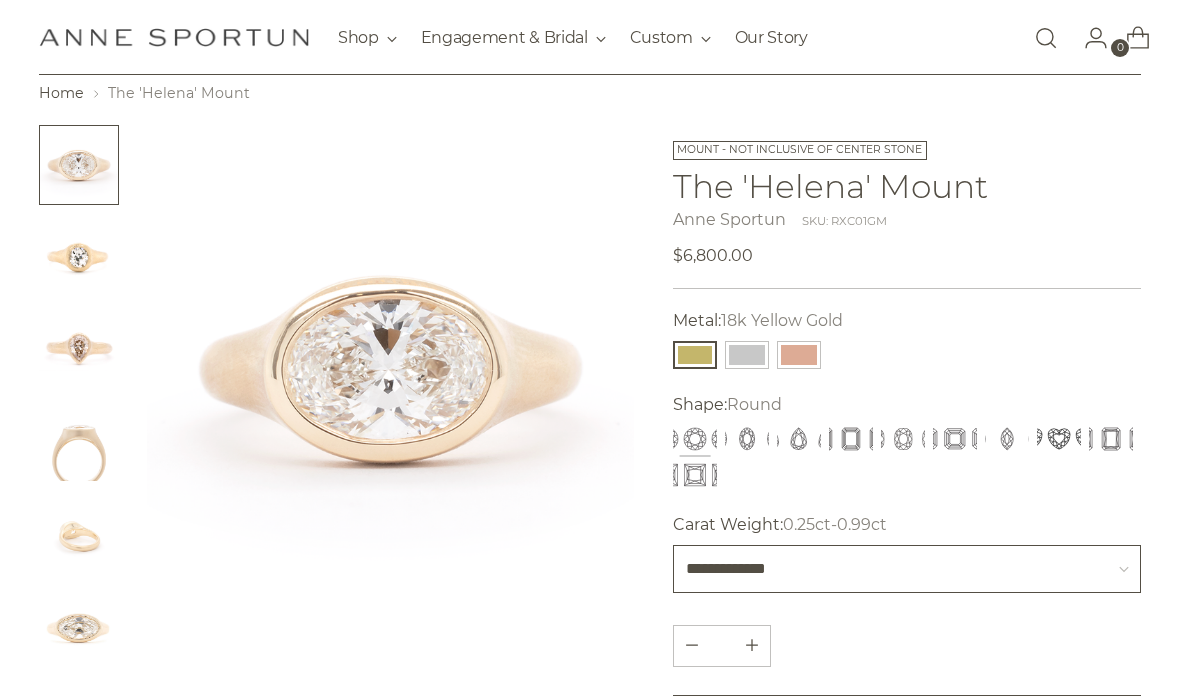click on "**********" at bounding box center (907, 569) 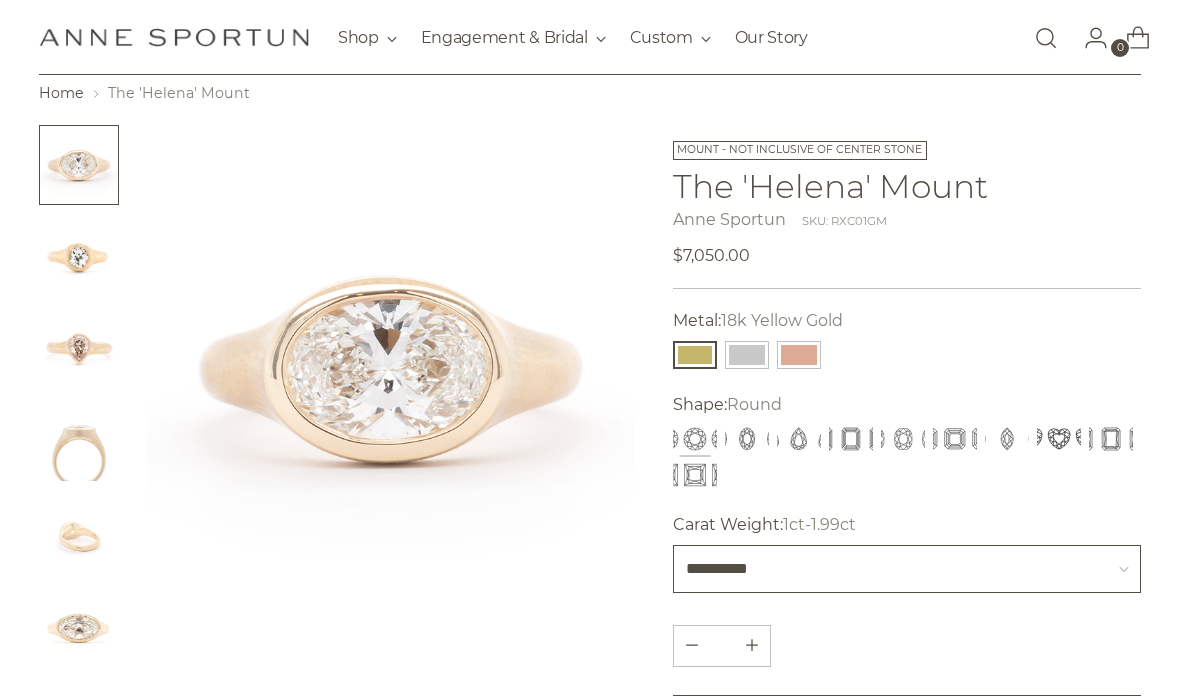 scroll, scrollTop: 150, scrollLeft: 0, axis: vertical 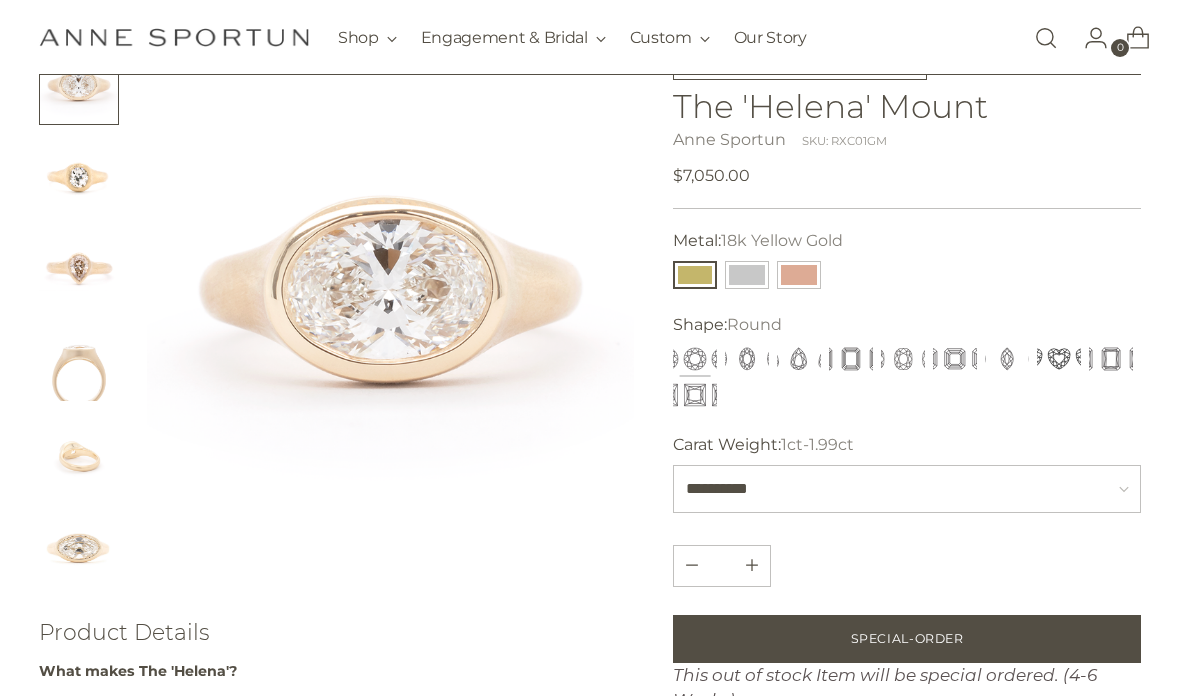 click at bounding box center (1046, 38) 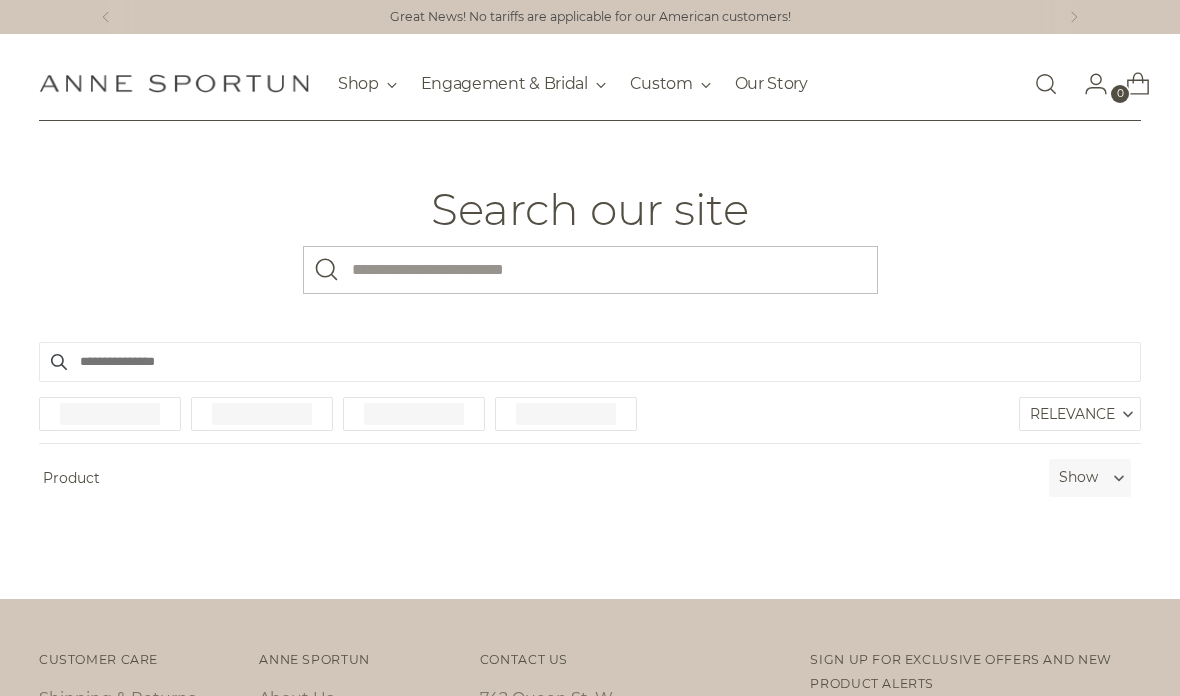 scroll, scrollTop: 0, scrollLeft: 0, axis: both 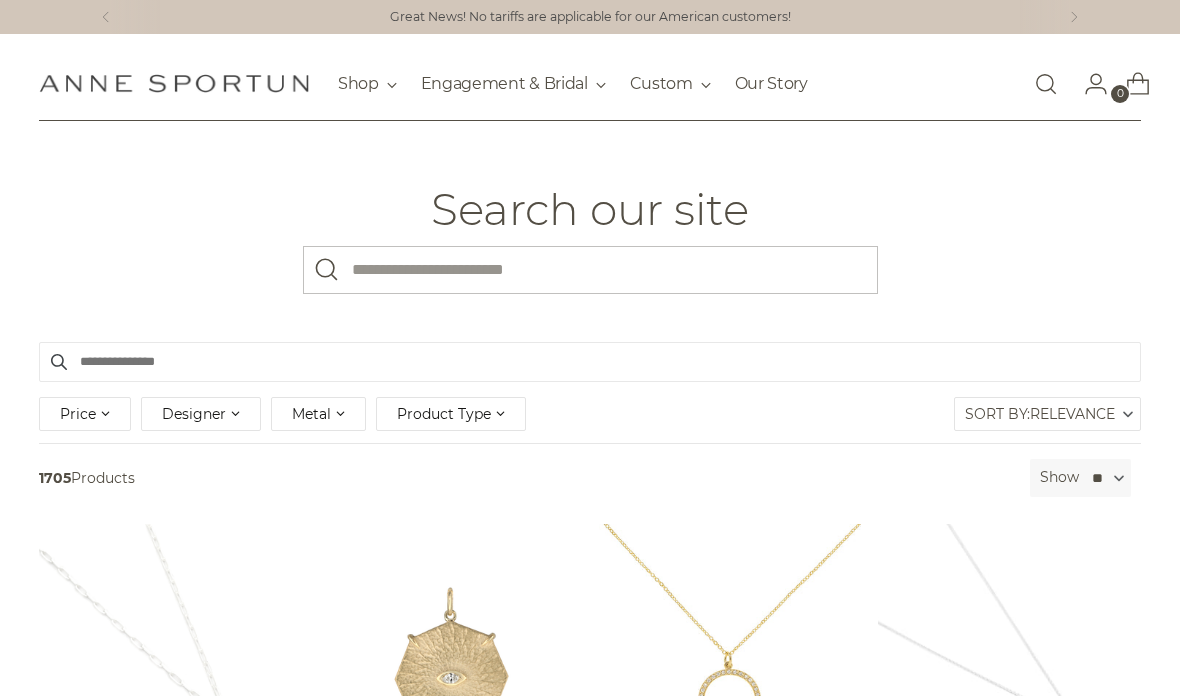 click on "What are you looking for?" at bounding box center [590, 270] 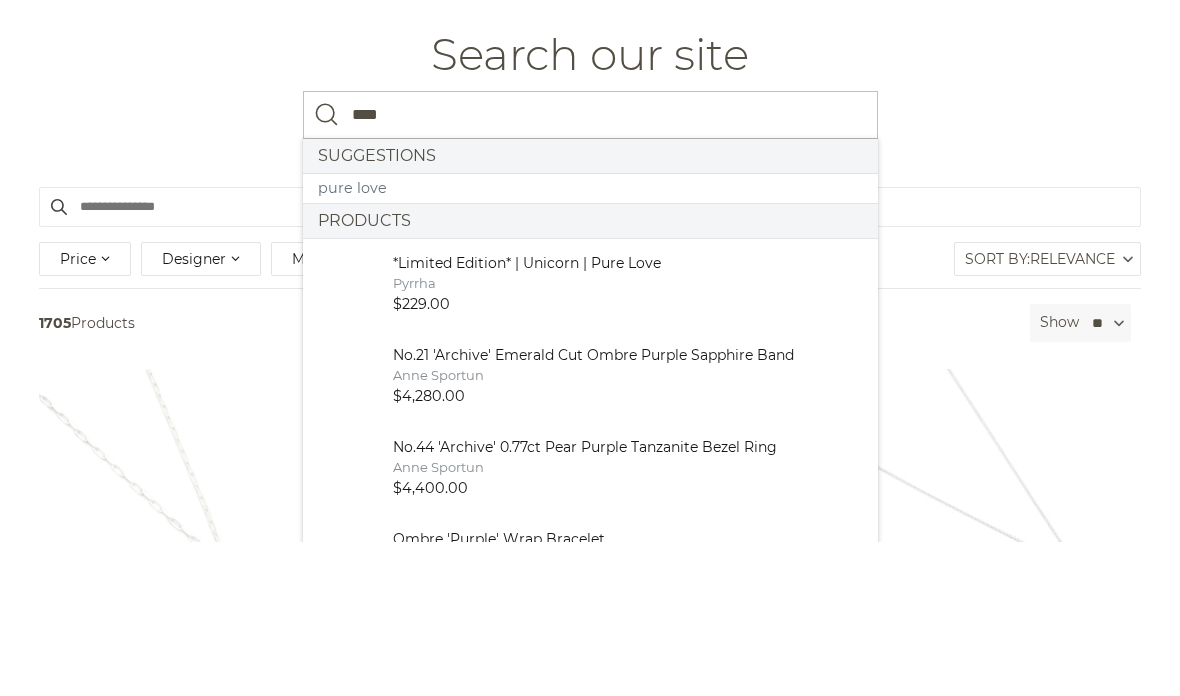 type on "*****" 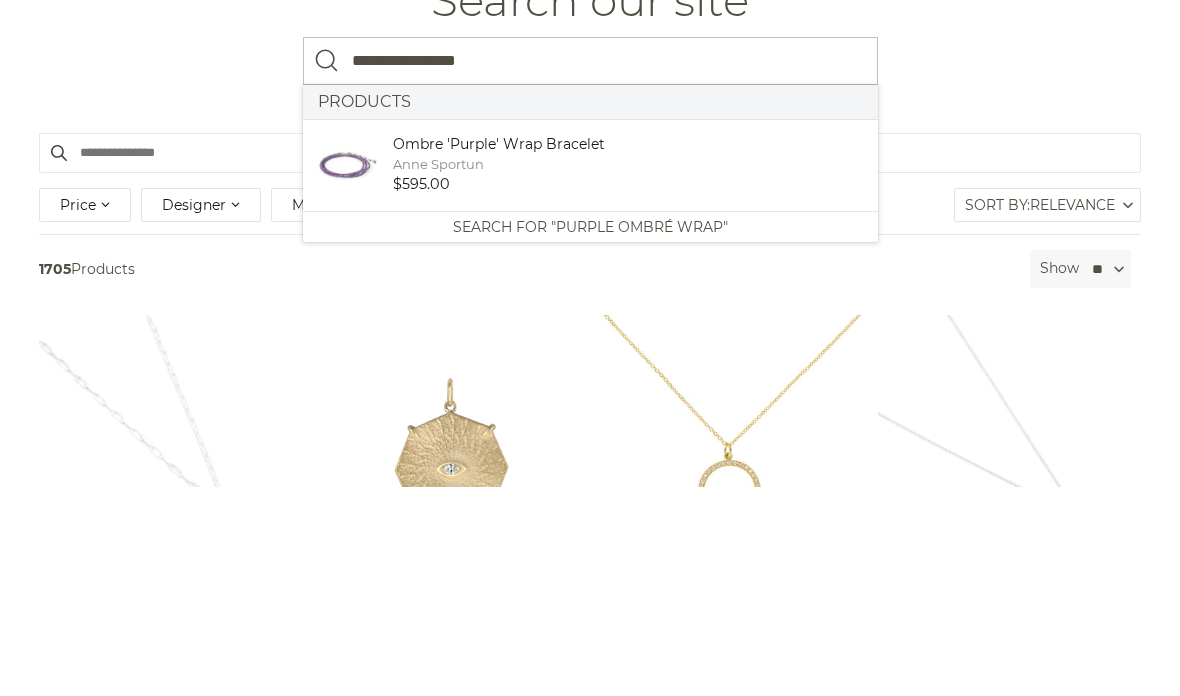 click on "Anne Sportun" at bounding box center [499, 373] 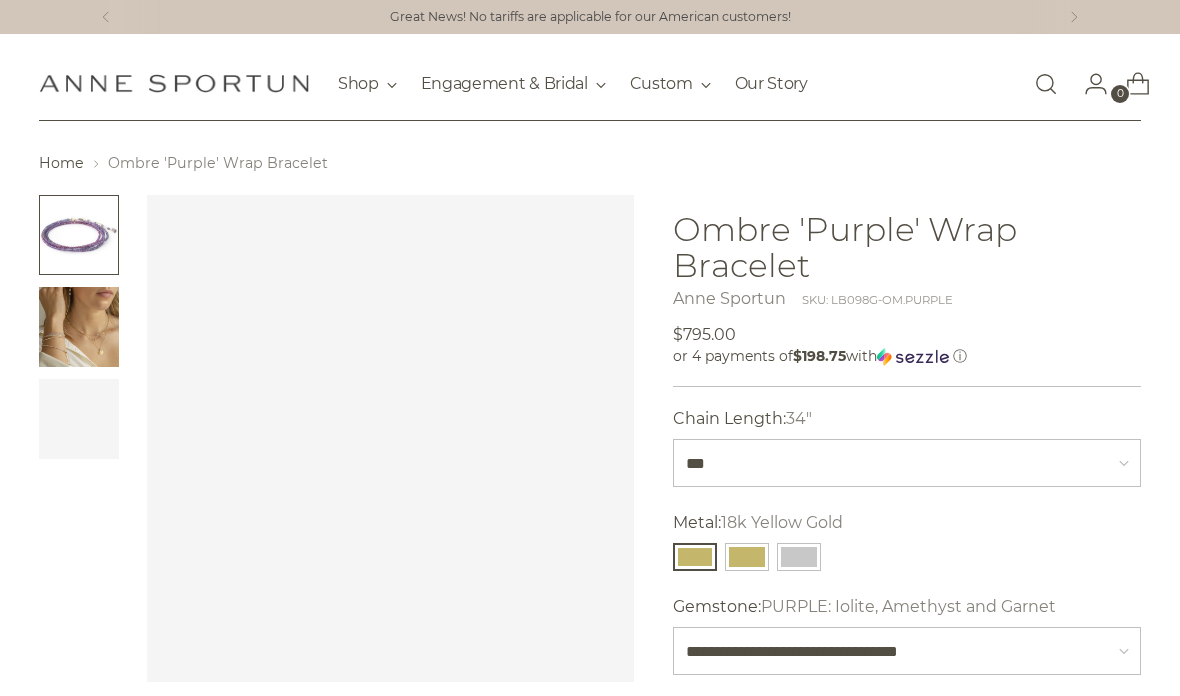 scroll, scrollTop: 0, scrollLeft: 0, axis: both 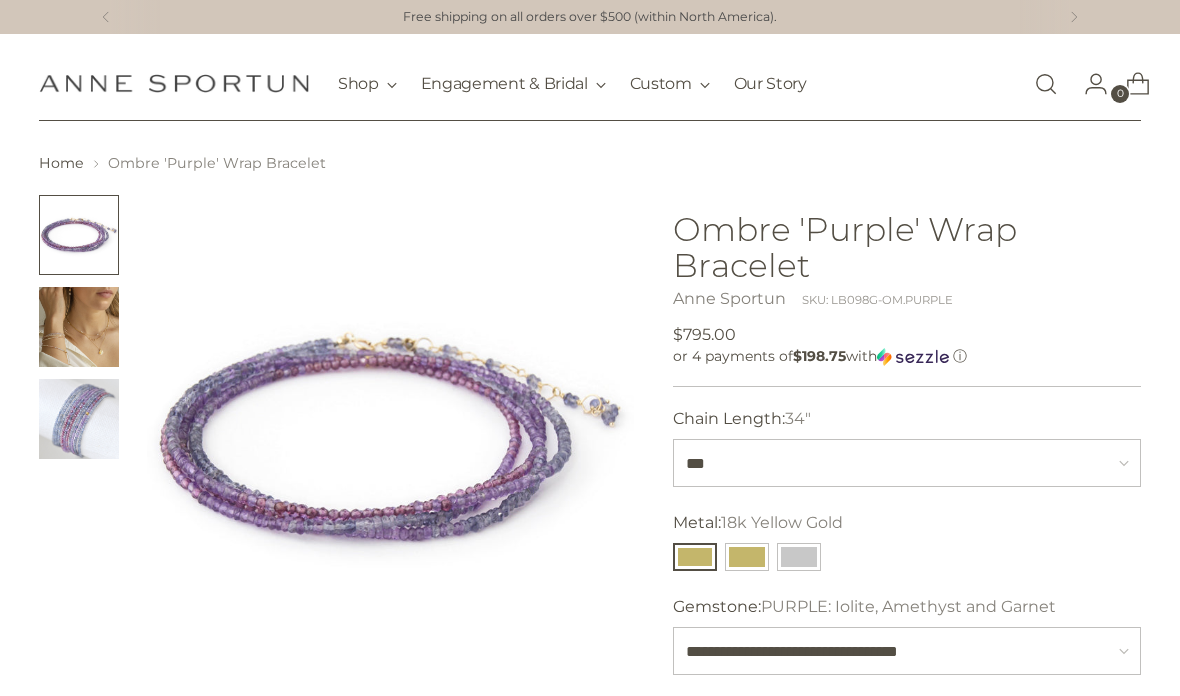 click at bounding box center [747, 557] 